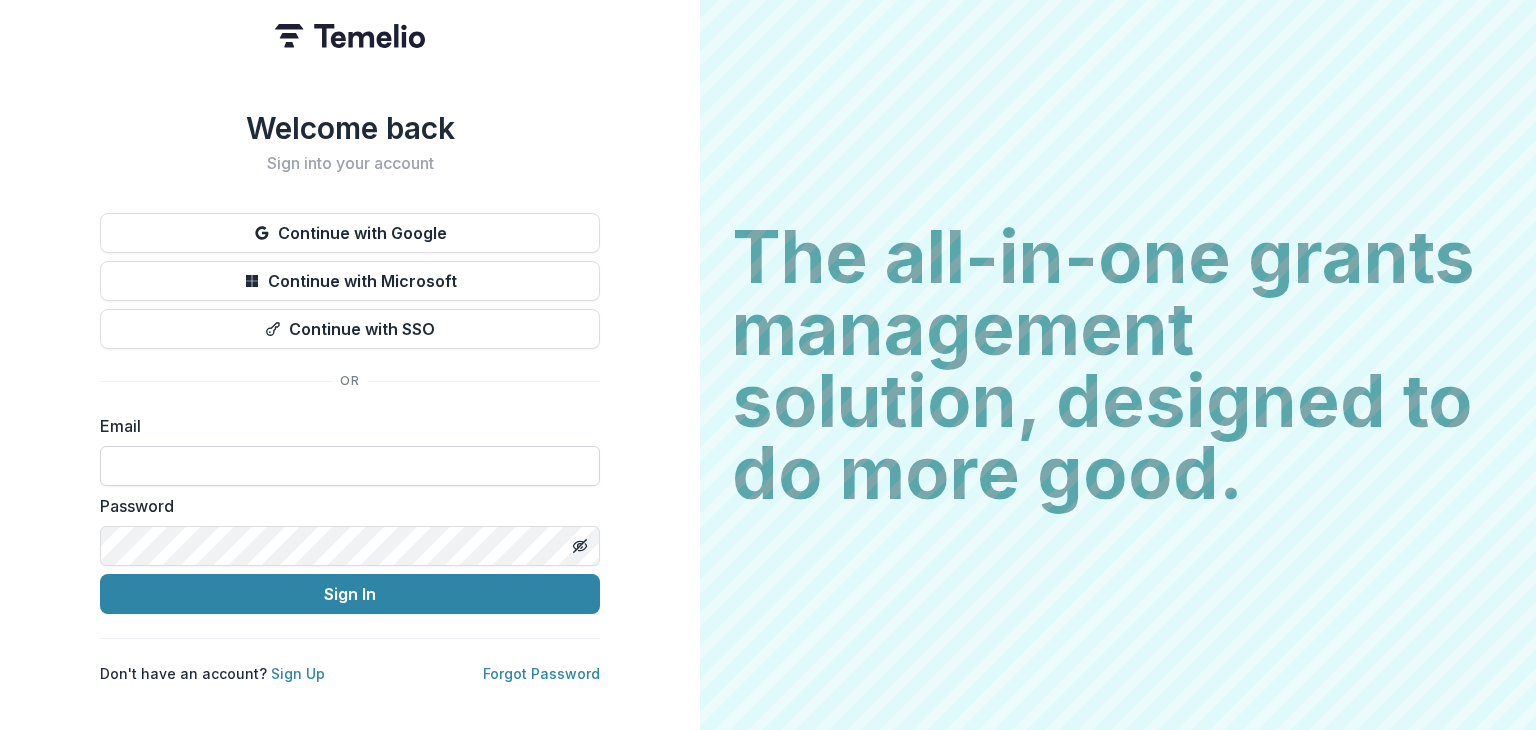 scroll, scrollTop: 0, scrollLeft: 0, axis: both 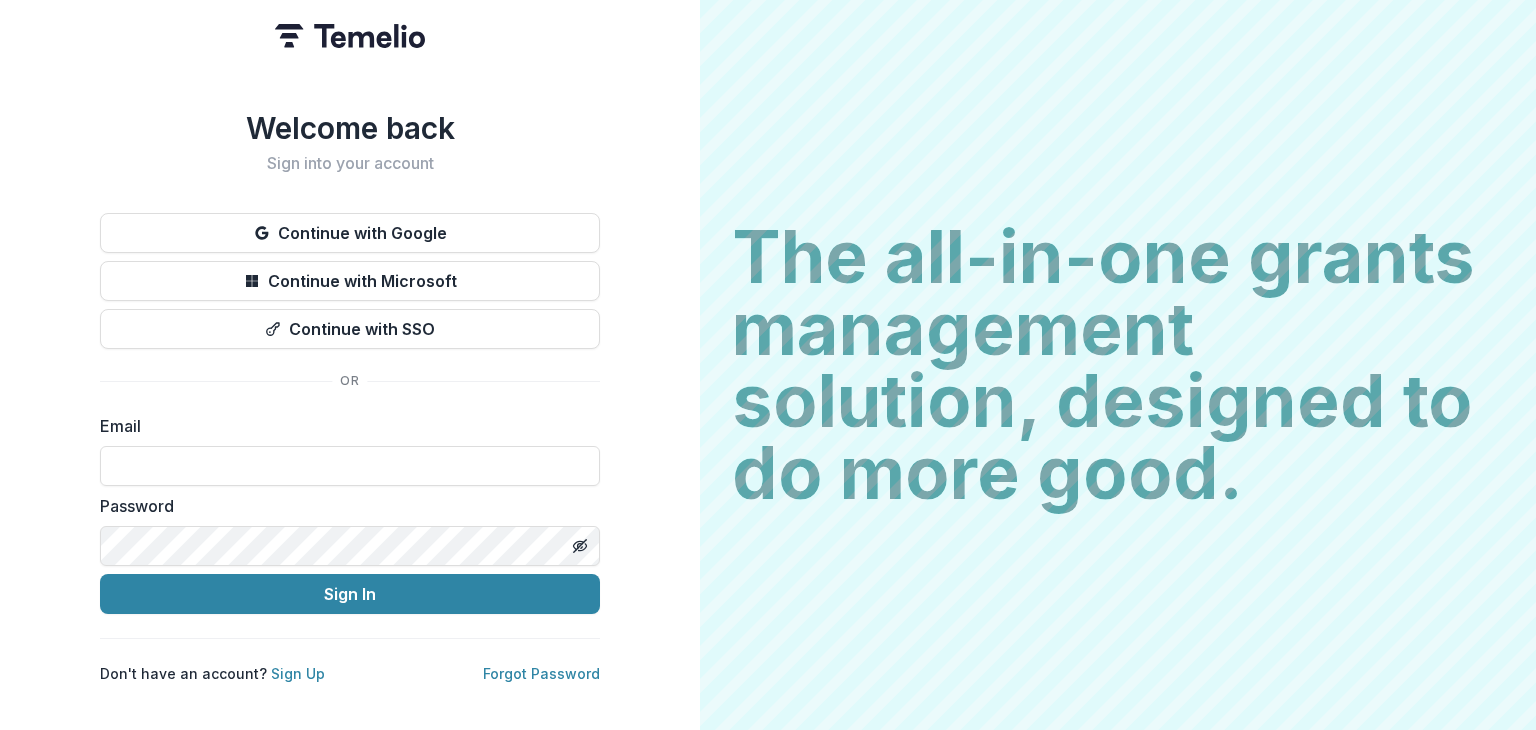 type on "**********" 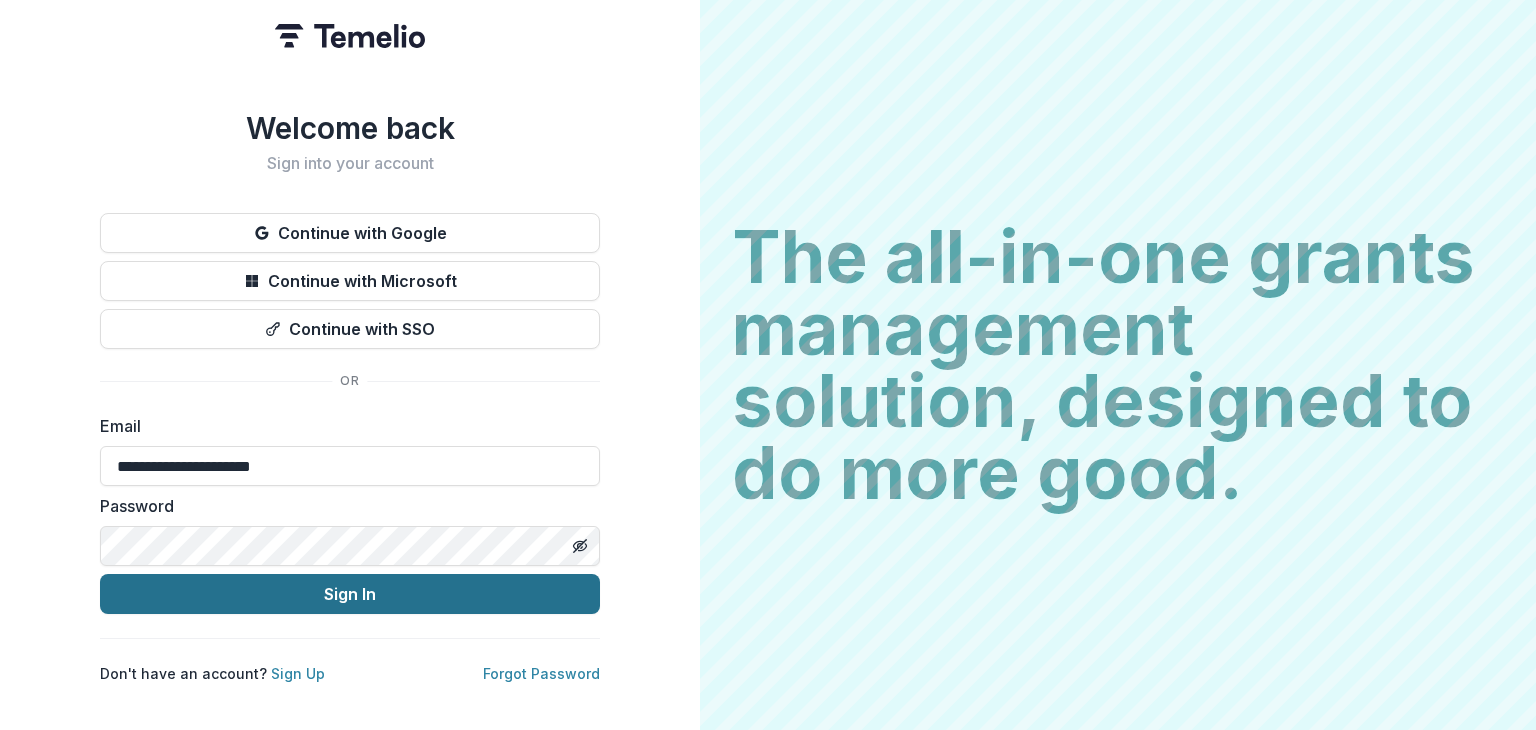 click on "Sign In" at bounding box center (350, 594) 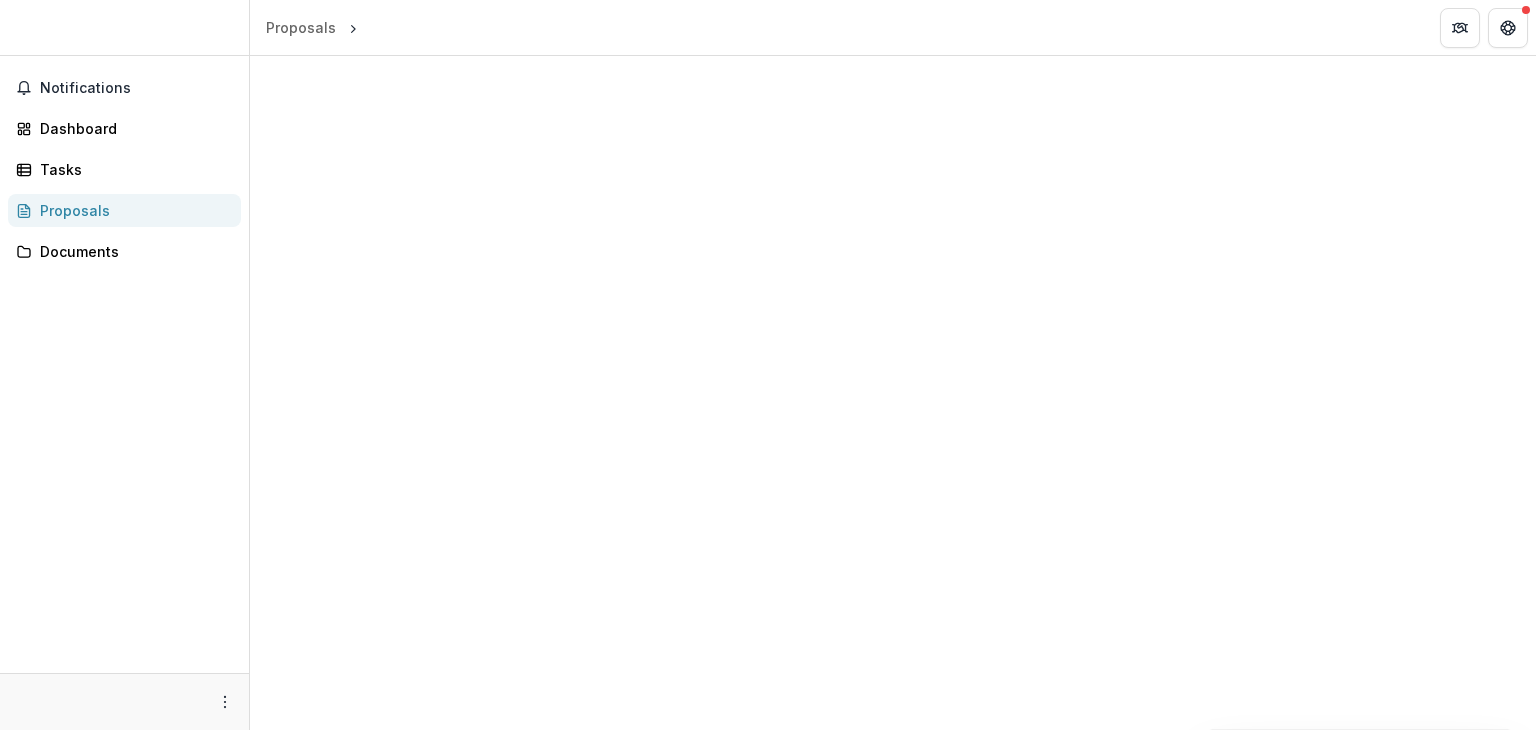 scroll, scrollTop: 0, scrollLeft: 0, axis: both 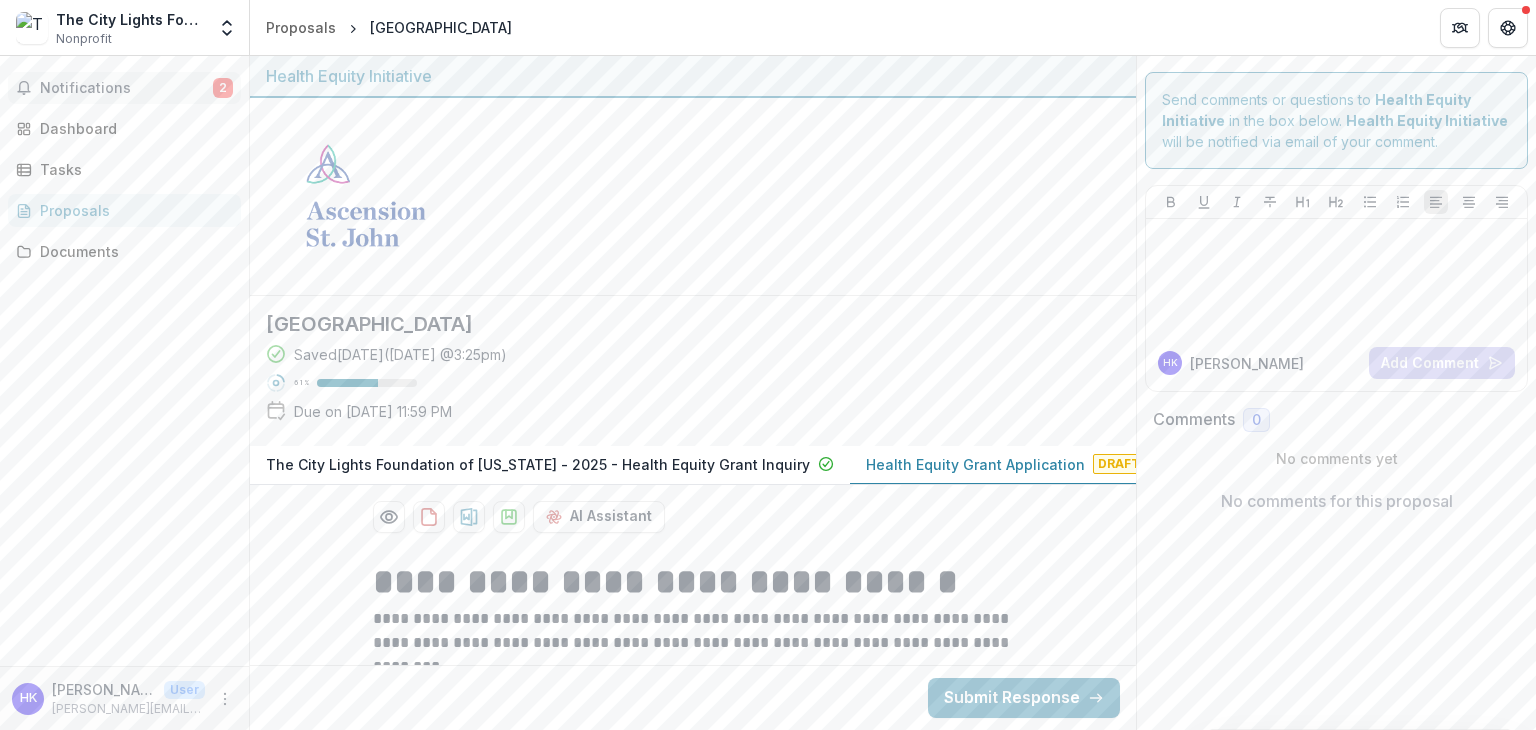click on "Notifications" at bounding box center [126, 88] 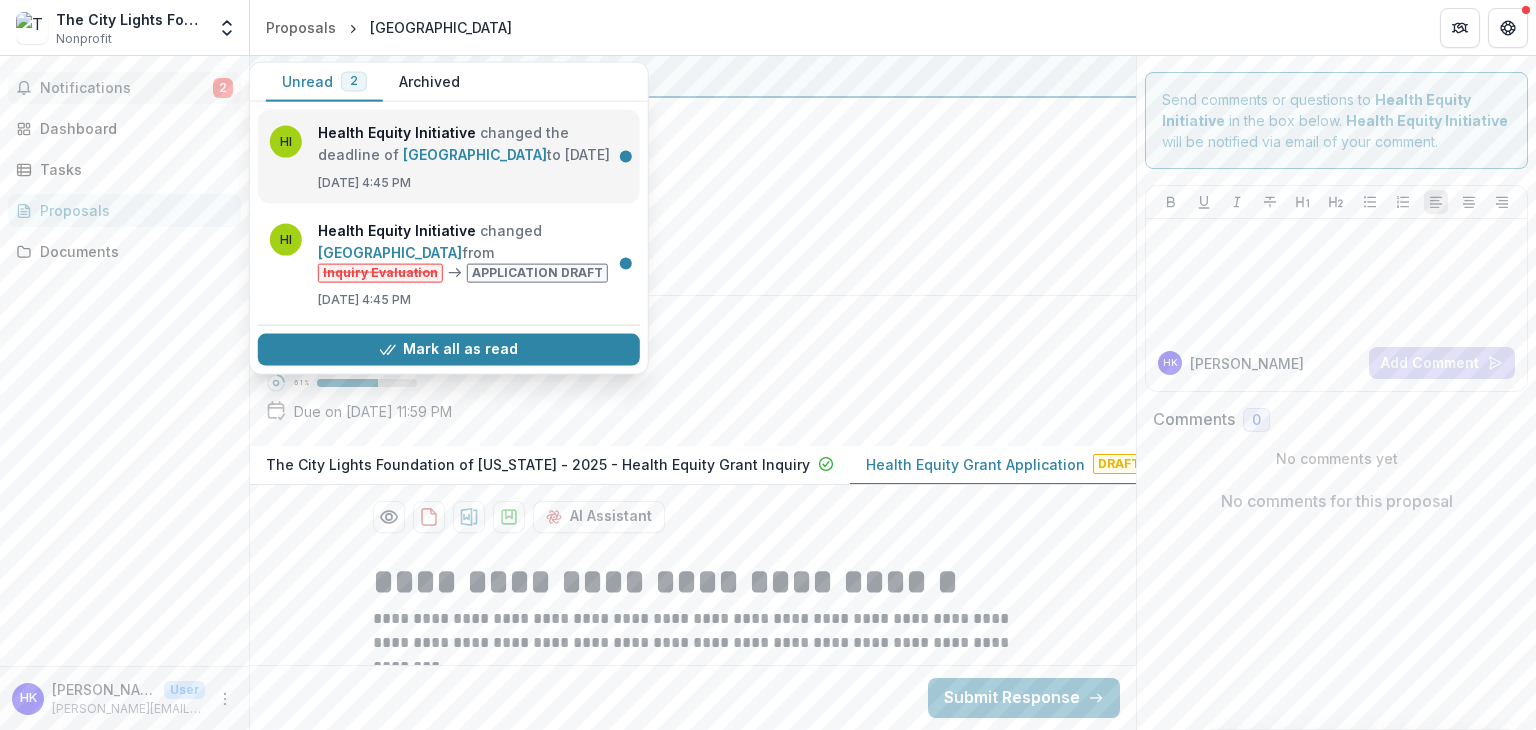 click on "[GEOGRAPHIC_DATA]" at bounding box center (475, 154) 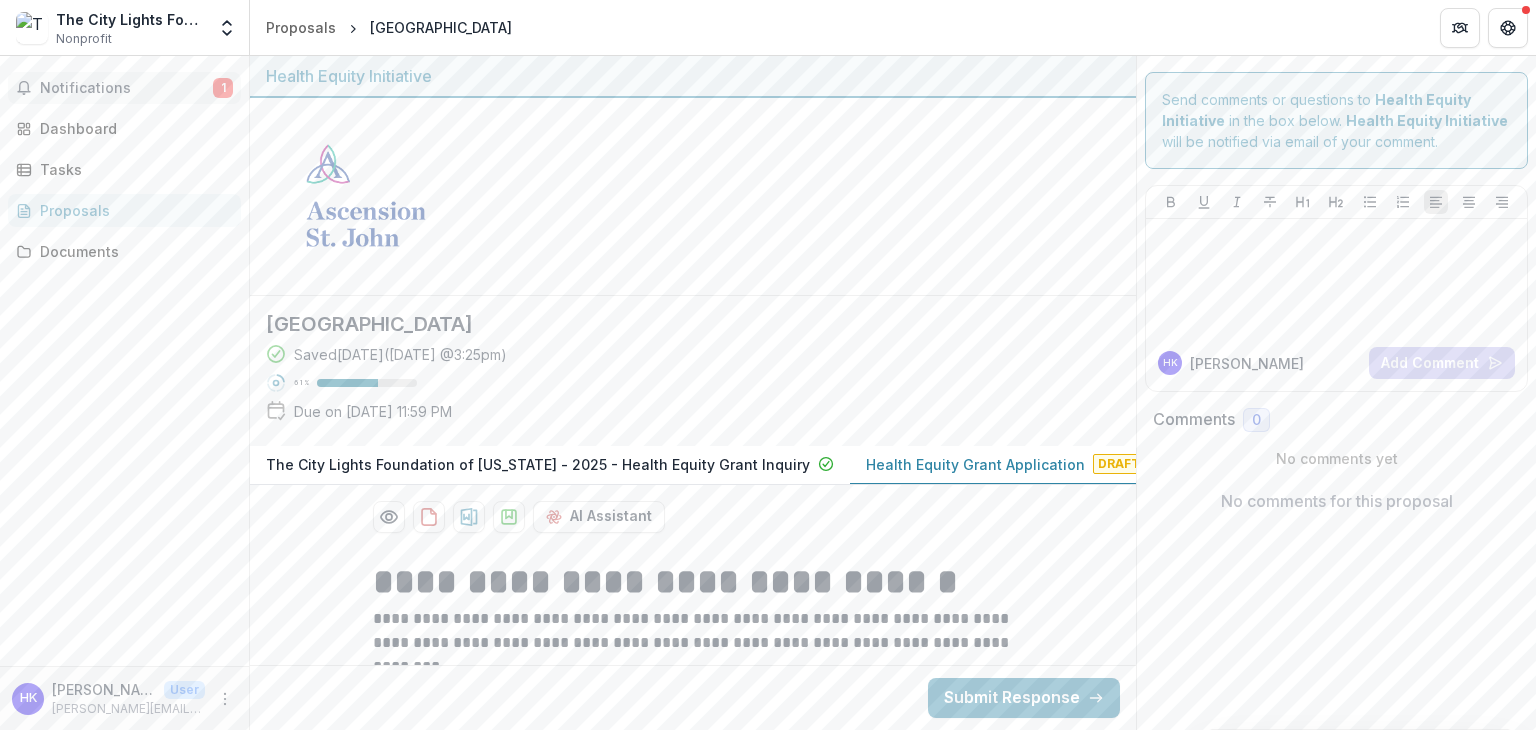 click on "1" at bounding box center [223, 88] 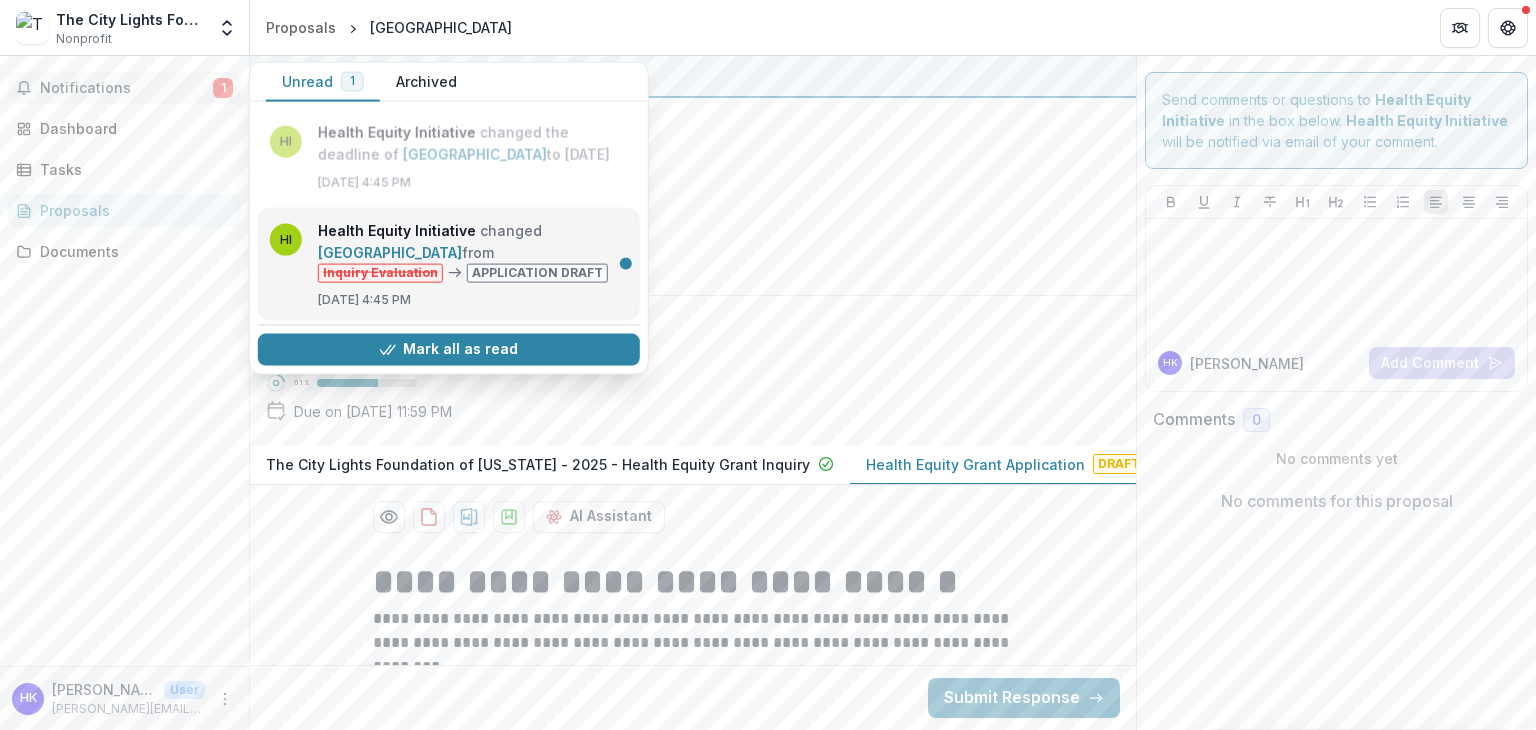 click on "[GEOGRAPHIC_DATA]" at bounding box center (390, 252) 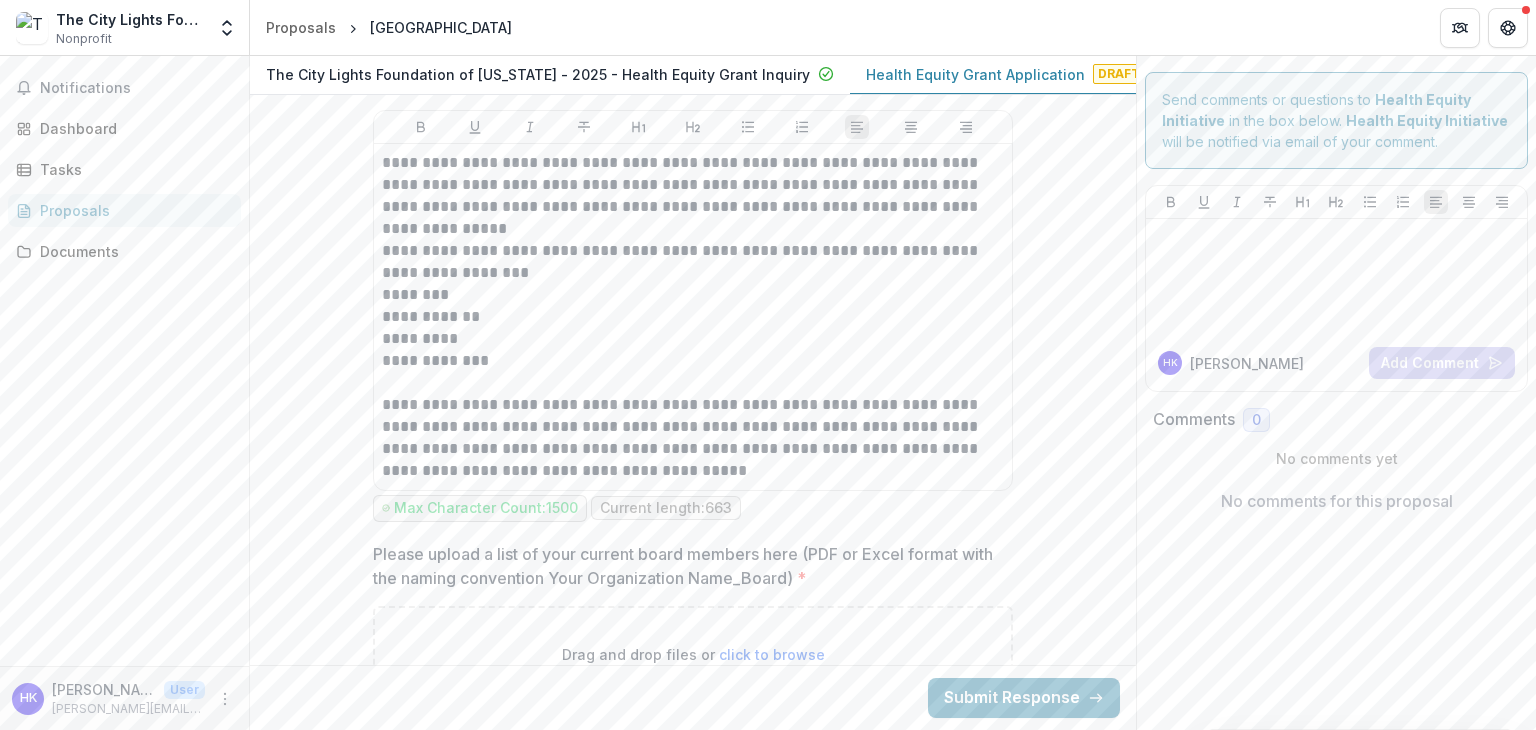 scroll, scrollTop: 2864, scrollLeft: 0, axis: vertical 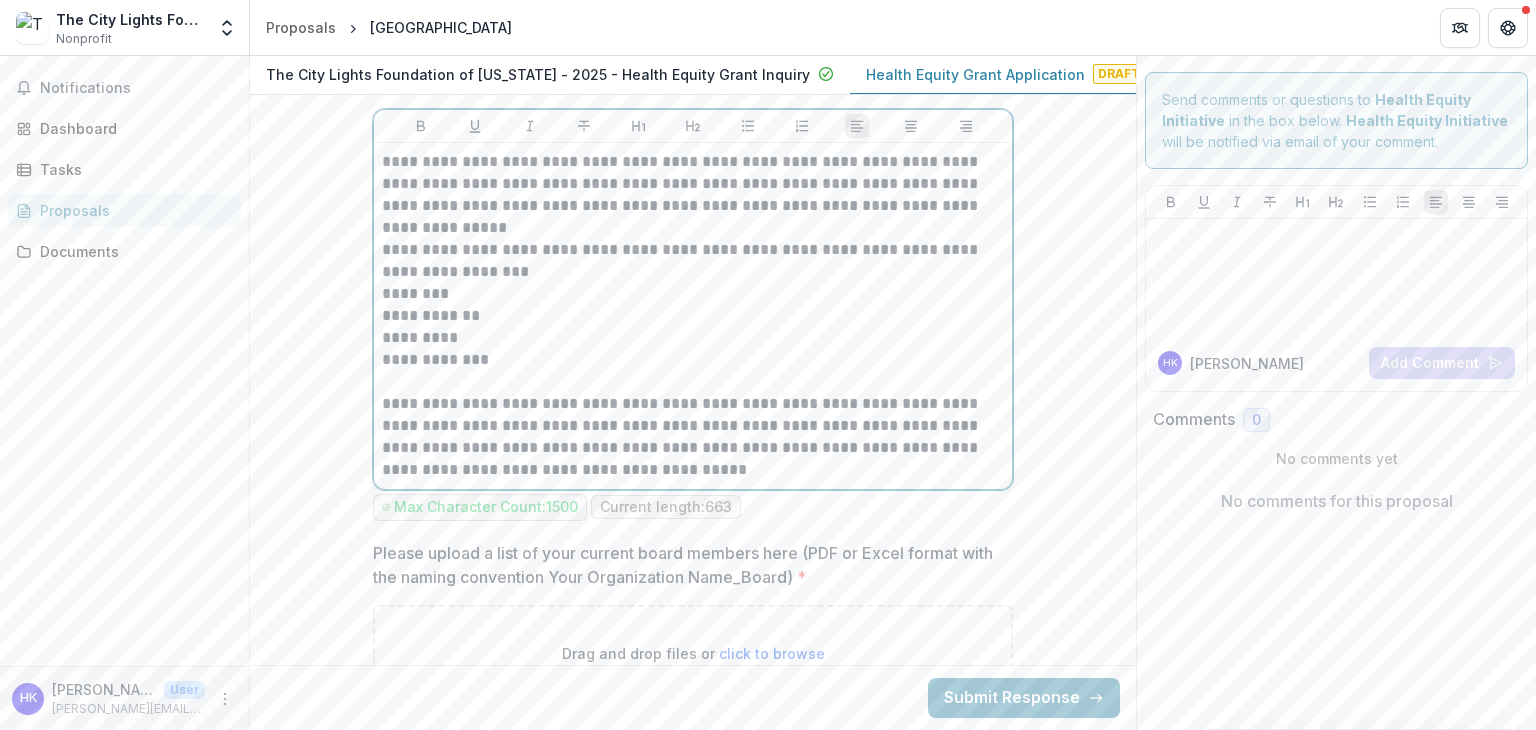 click on "**********" at bounding box center (693, 184) 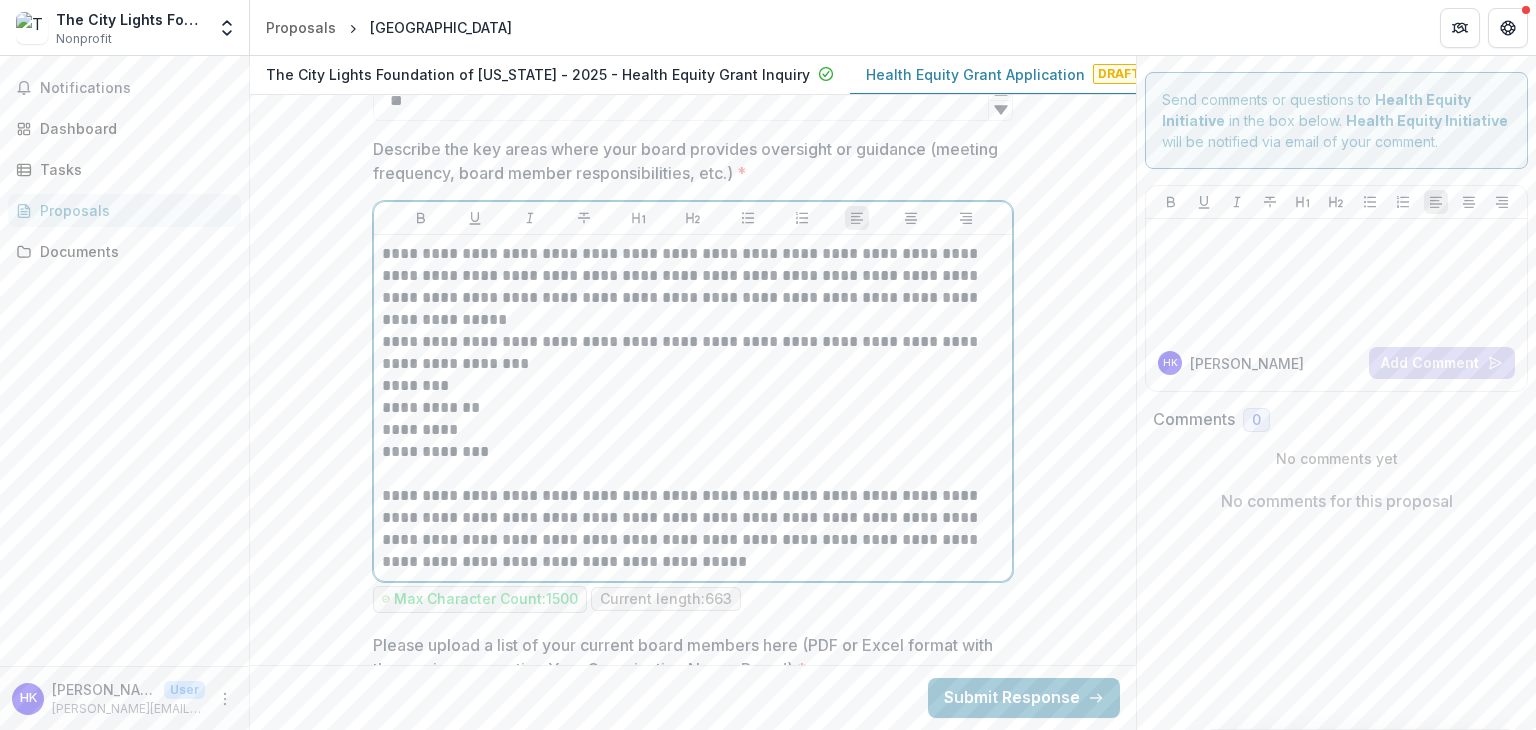 scroll, scrollTop: 2772, scrollLeft: 0, axis: vertical 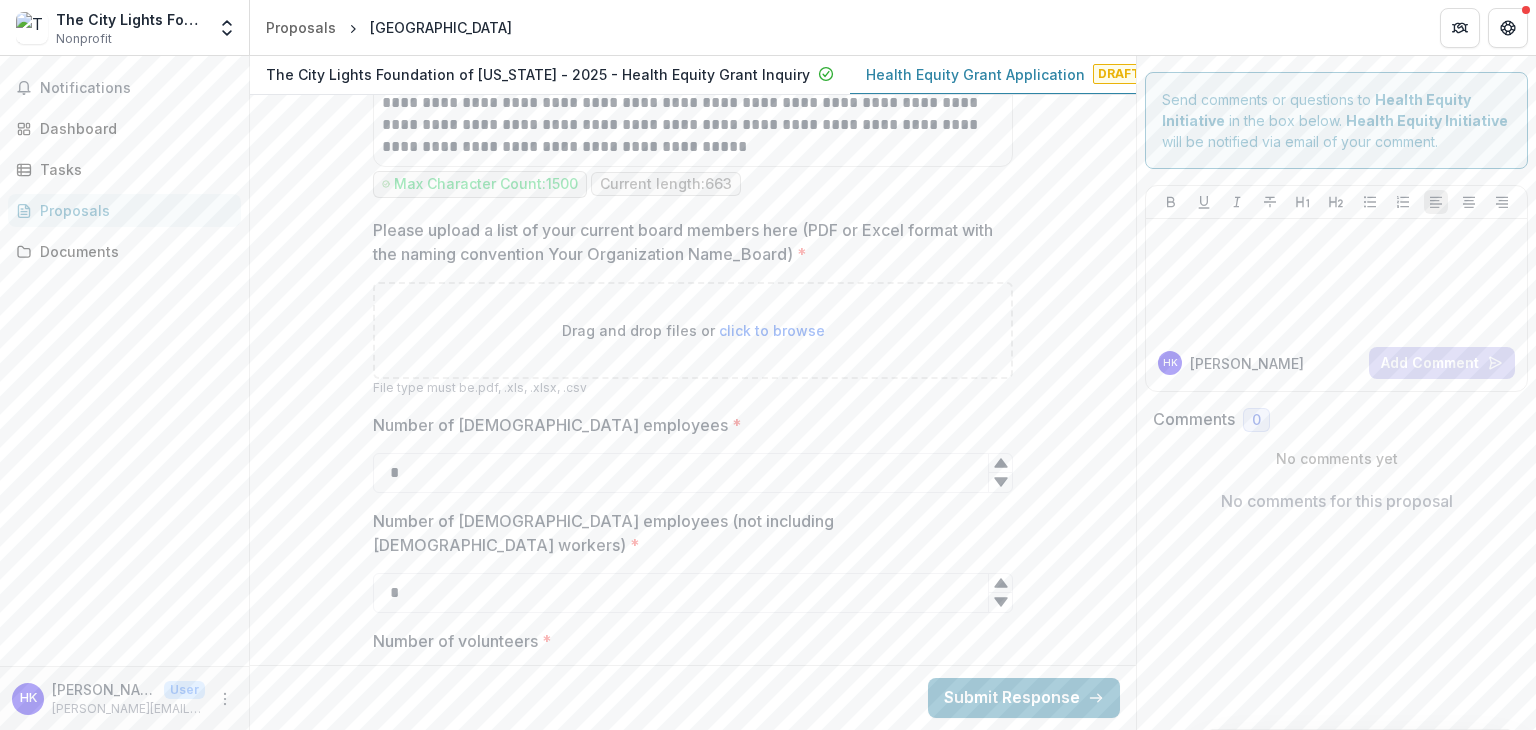 click on "Drag and drop files or   click to browse" at bounding box center (693, 330) 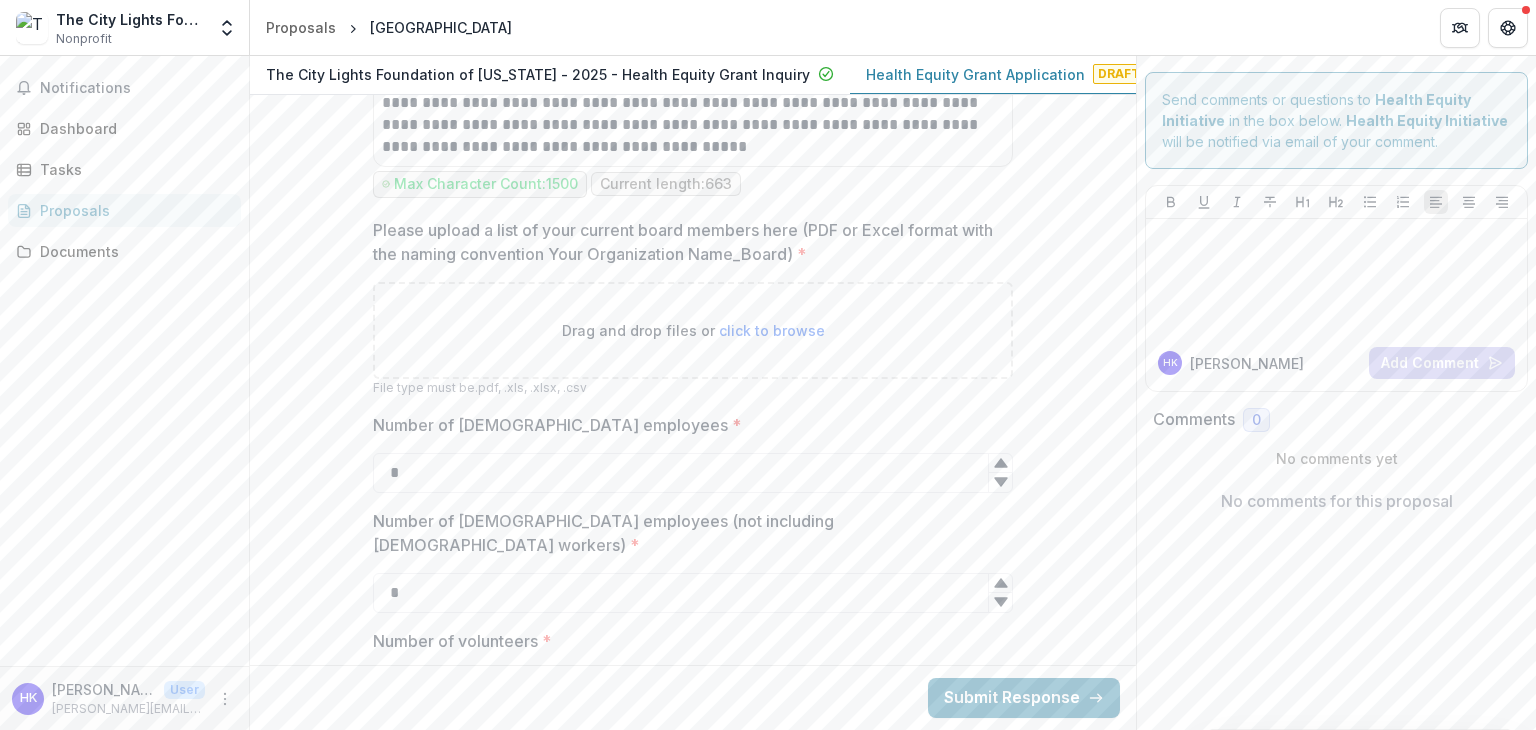 type on "**********" 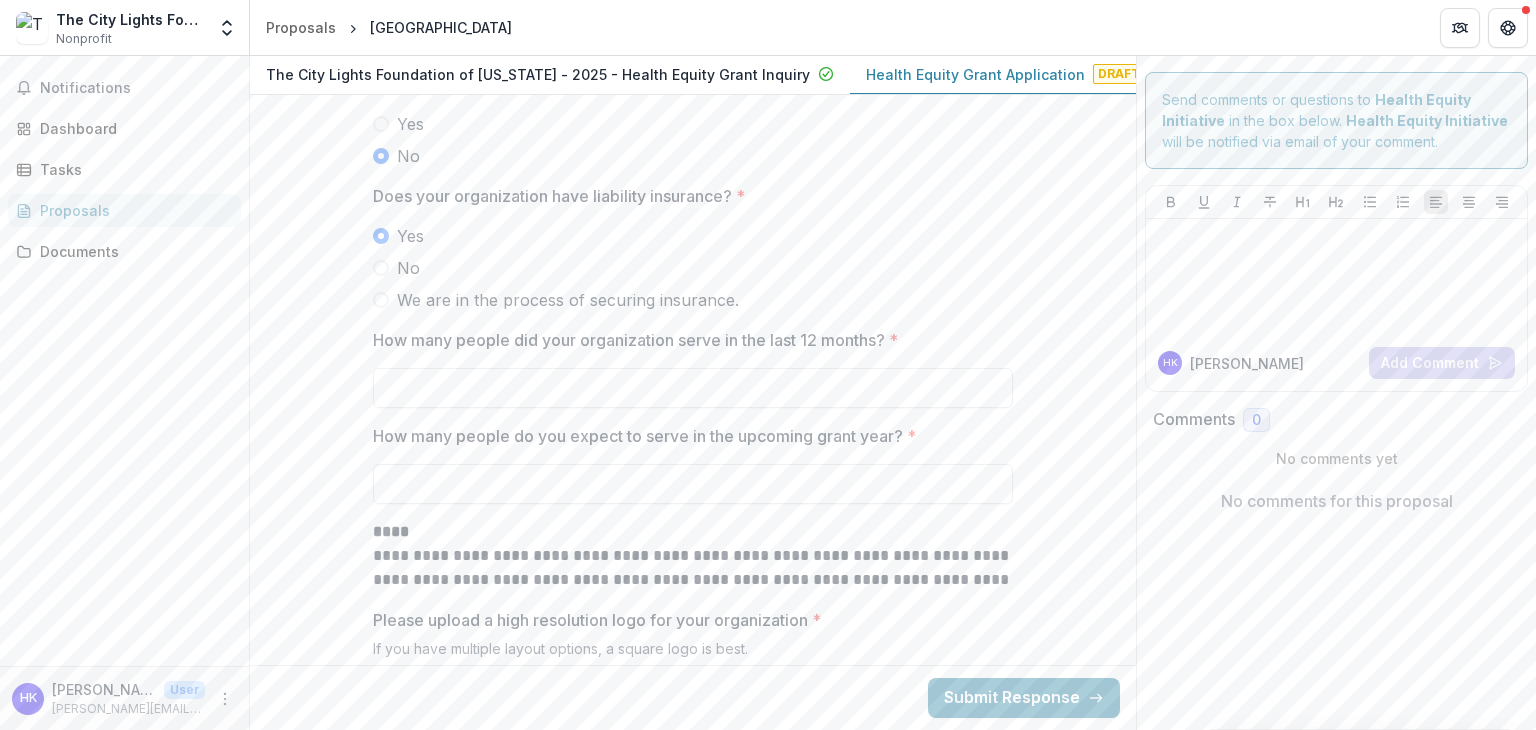 scroll, scrollTop: 4143, scrollLeft: 0, axis: vertical 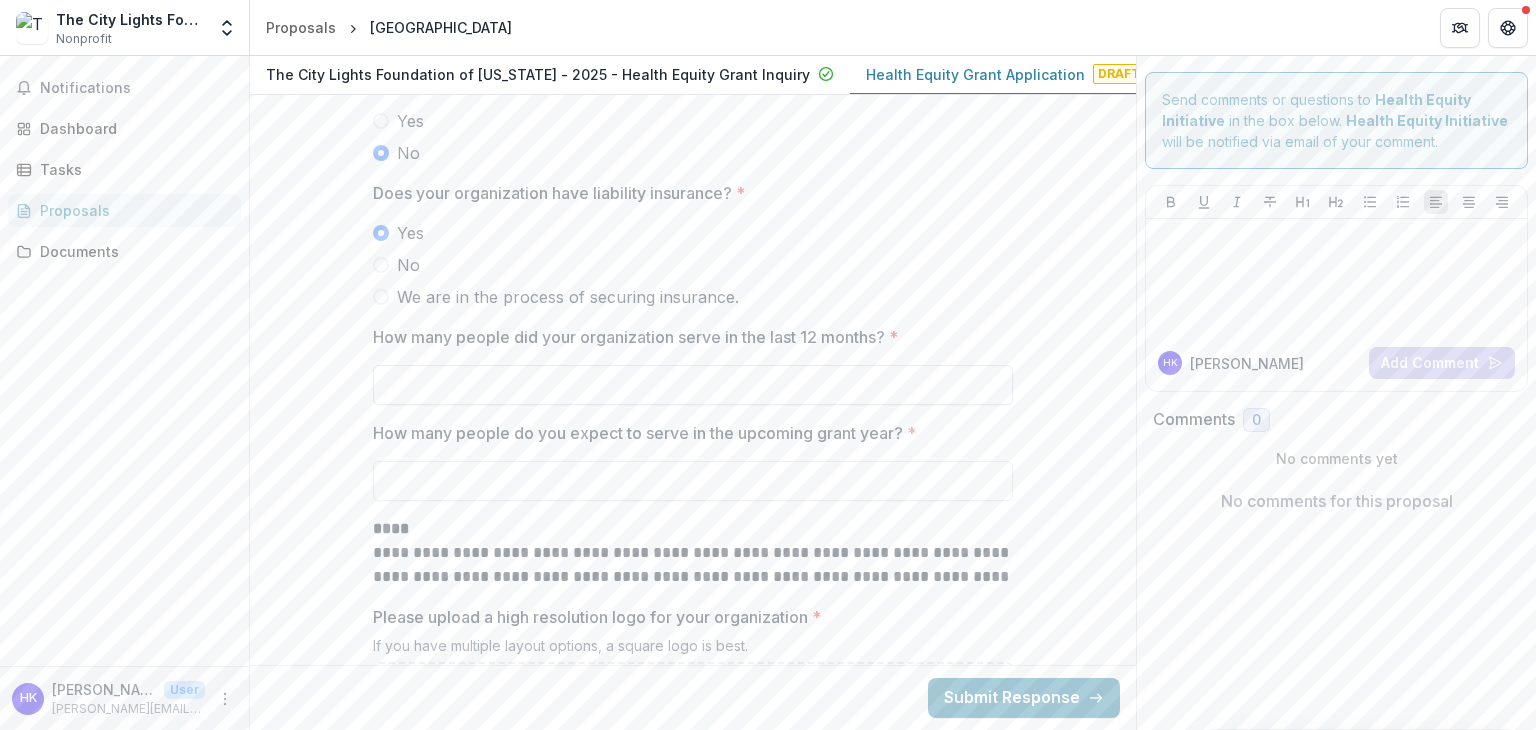 click on "How many people did your organization serve in the last 12 months?  *" at bounding box center [693, 385] 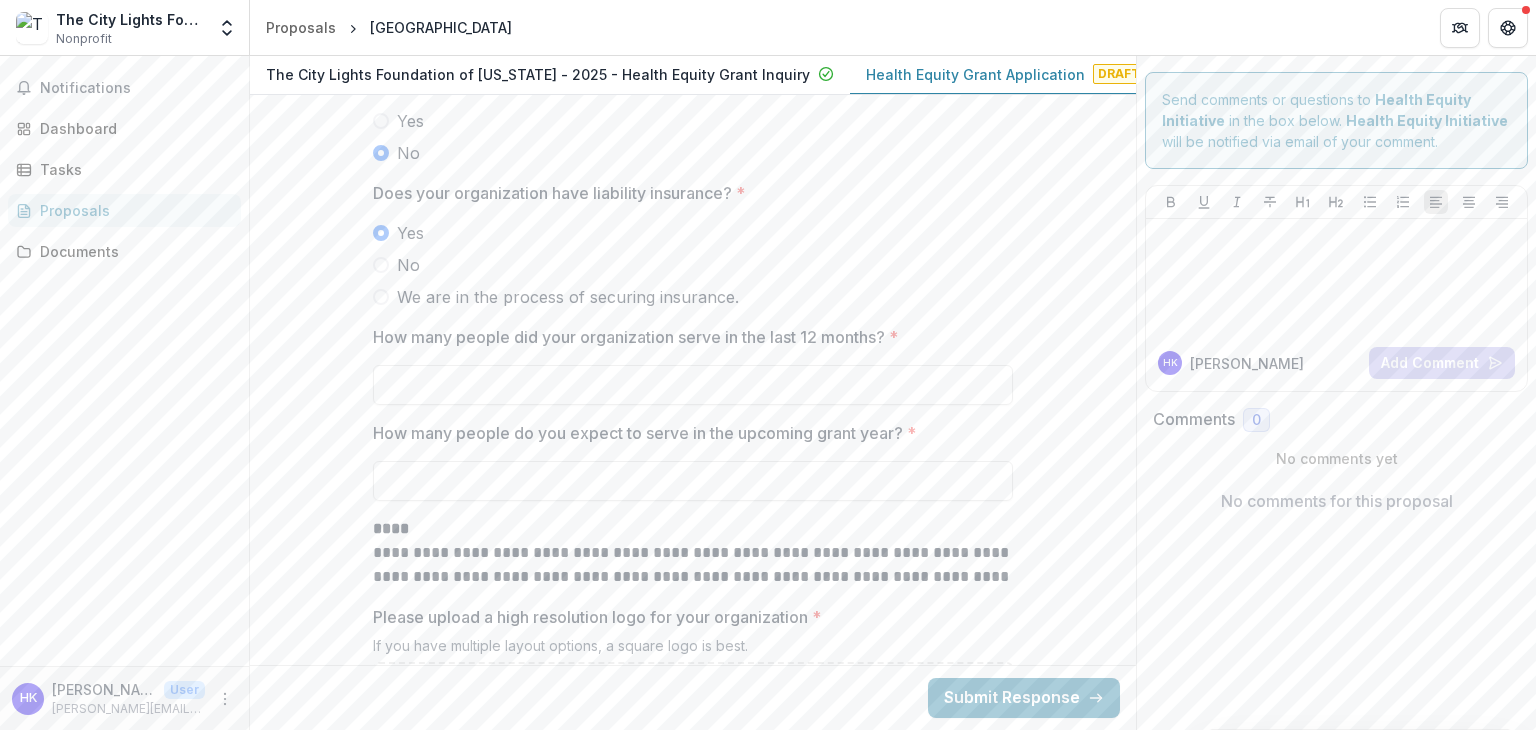 click on "**********" at bounding box center (693, 3516) 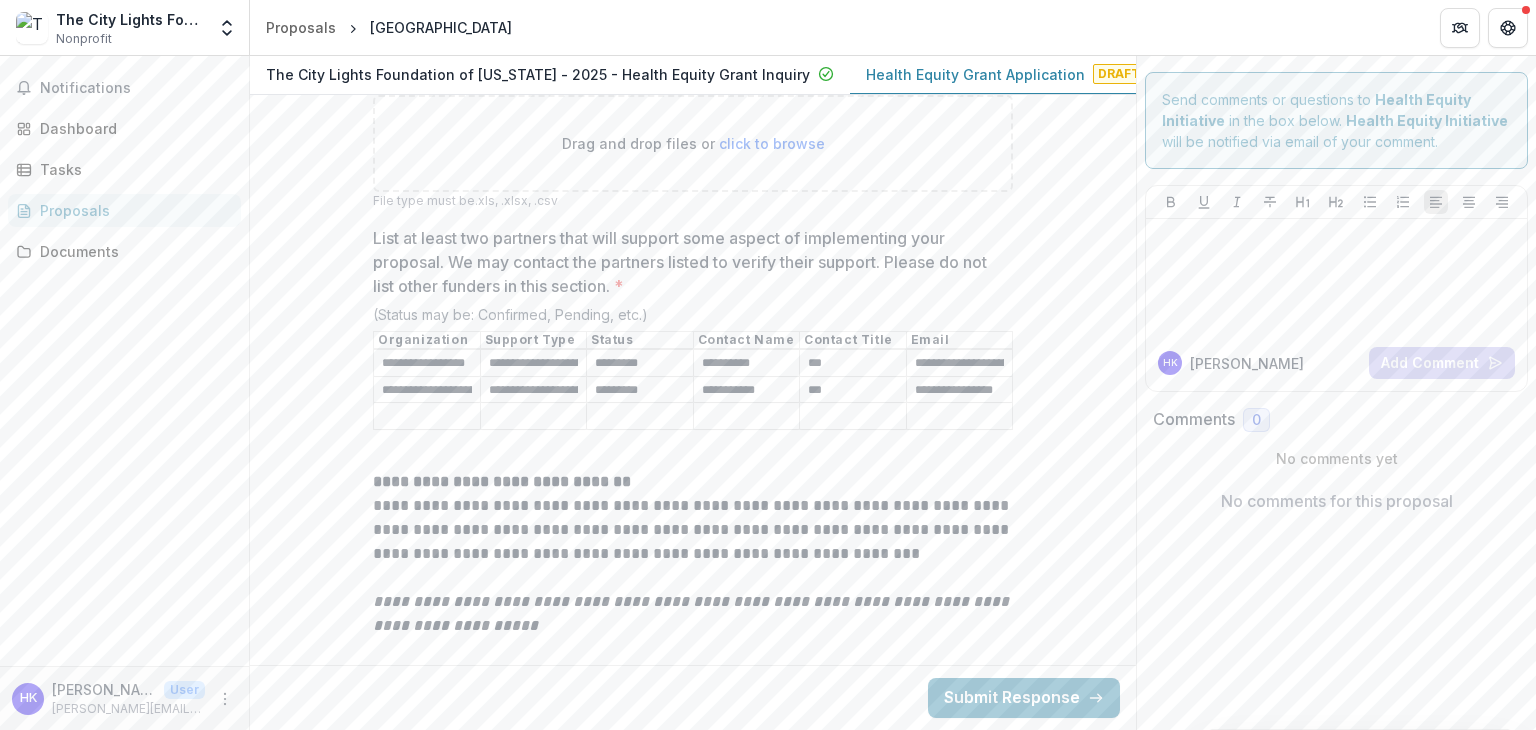 scroll, scrollTop: 6420, scrollLeft: 0, axis: vertical 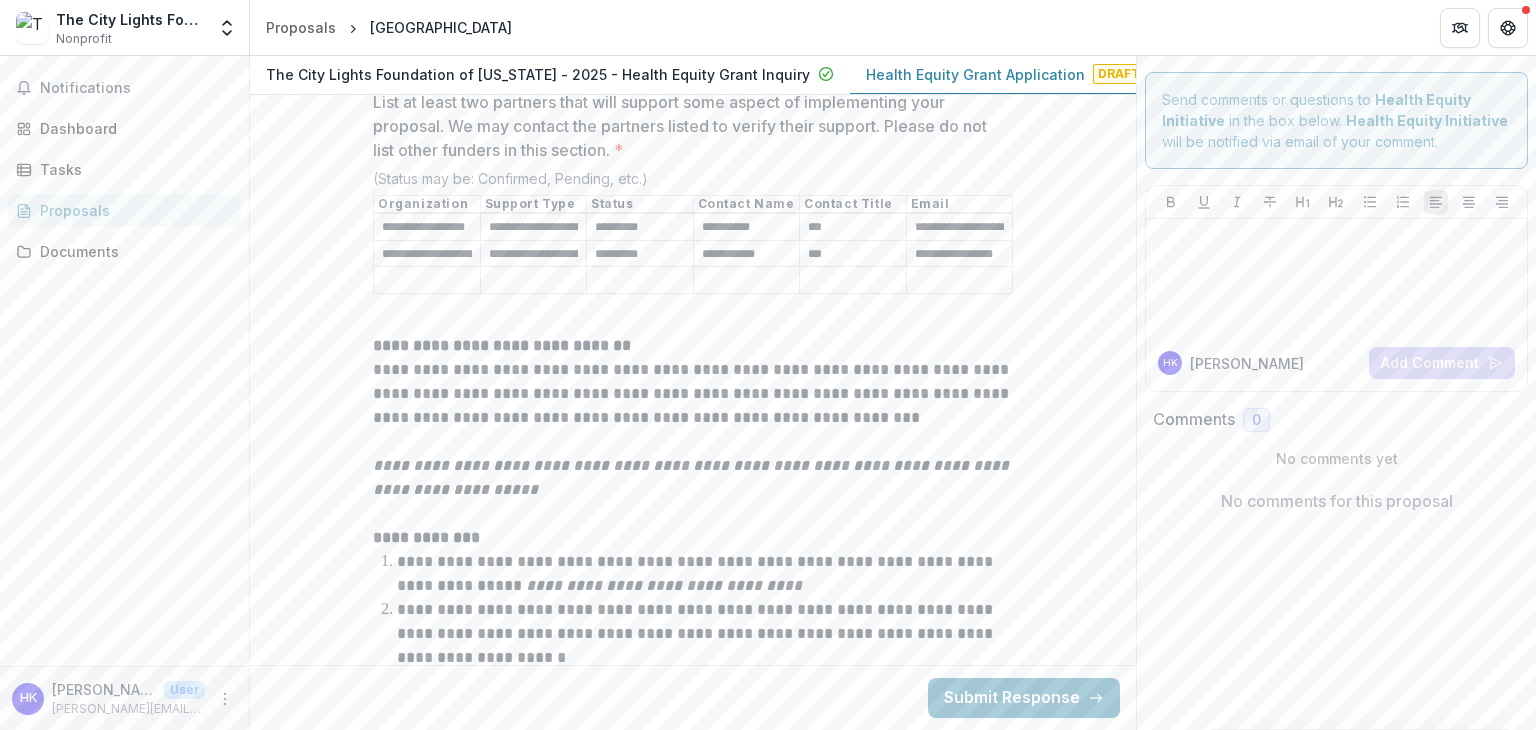 click on "**********" at bounding box center (534, 228) 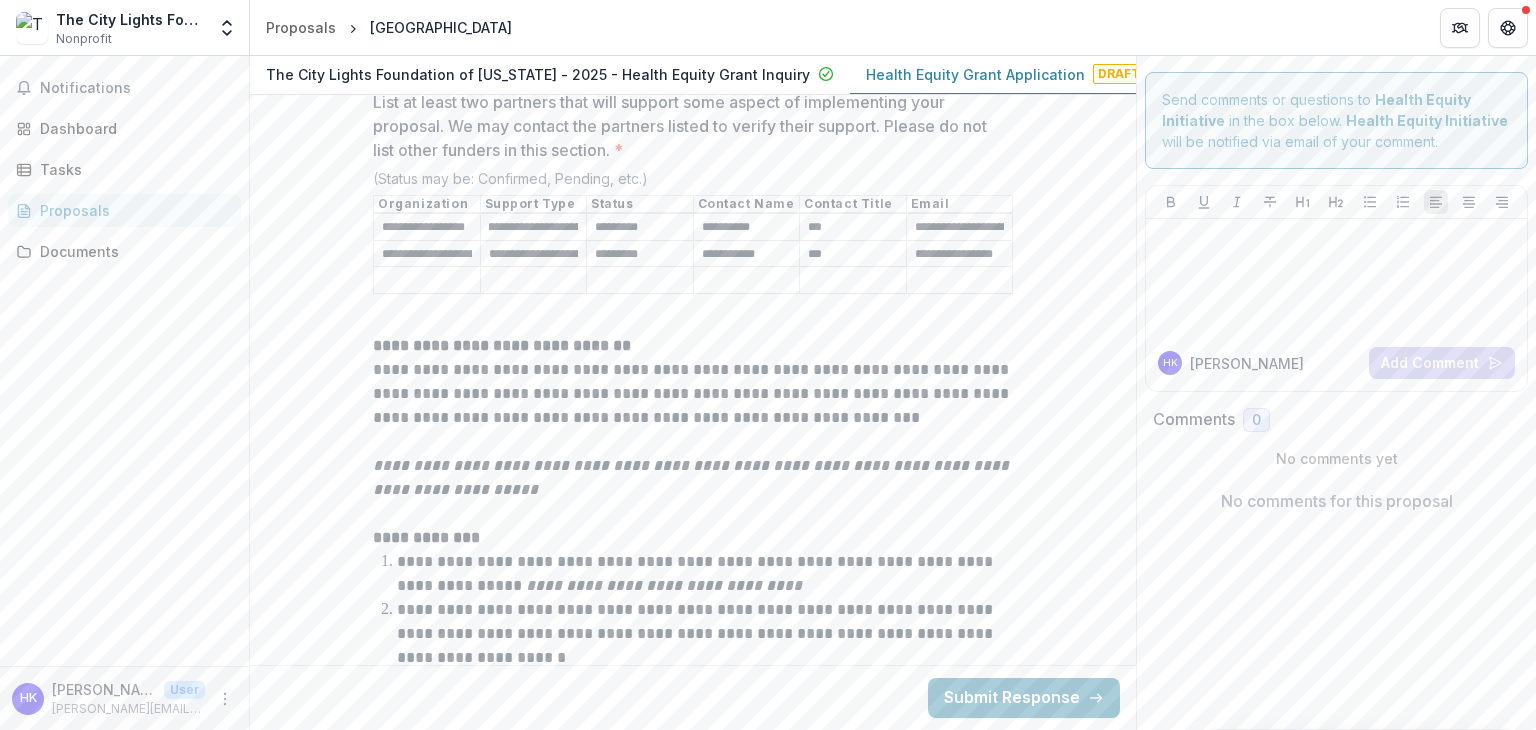 scroll, scrollTop: 0, scrollLeft: 48, axis: horizontal 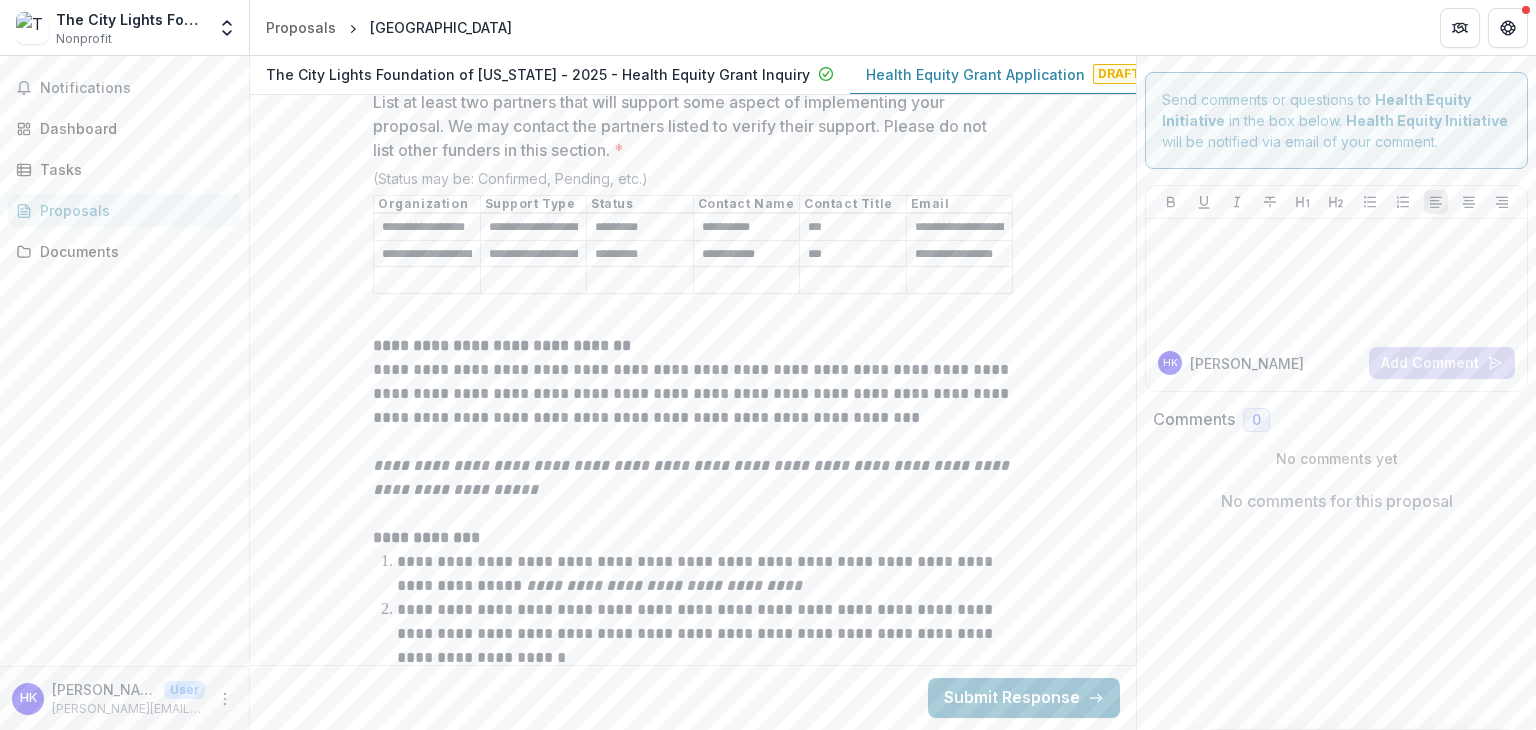 click on "**********" at bounding box center (426, 537) 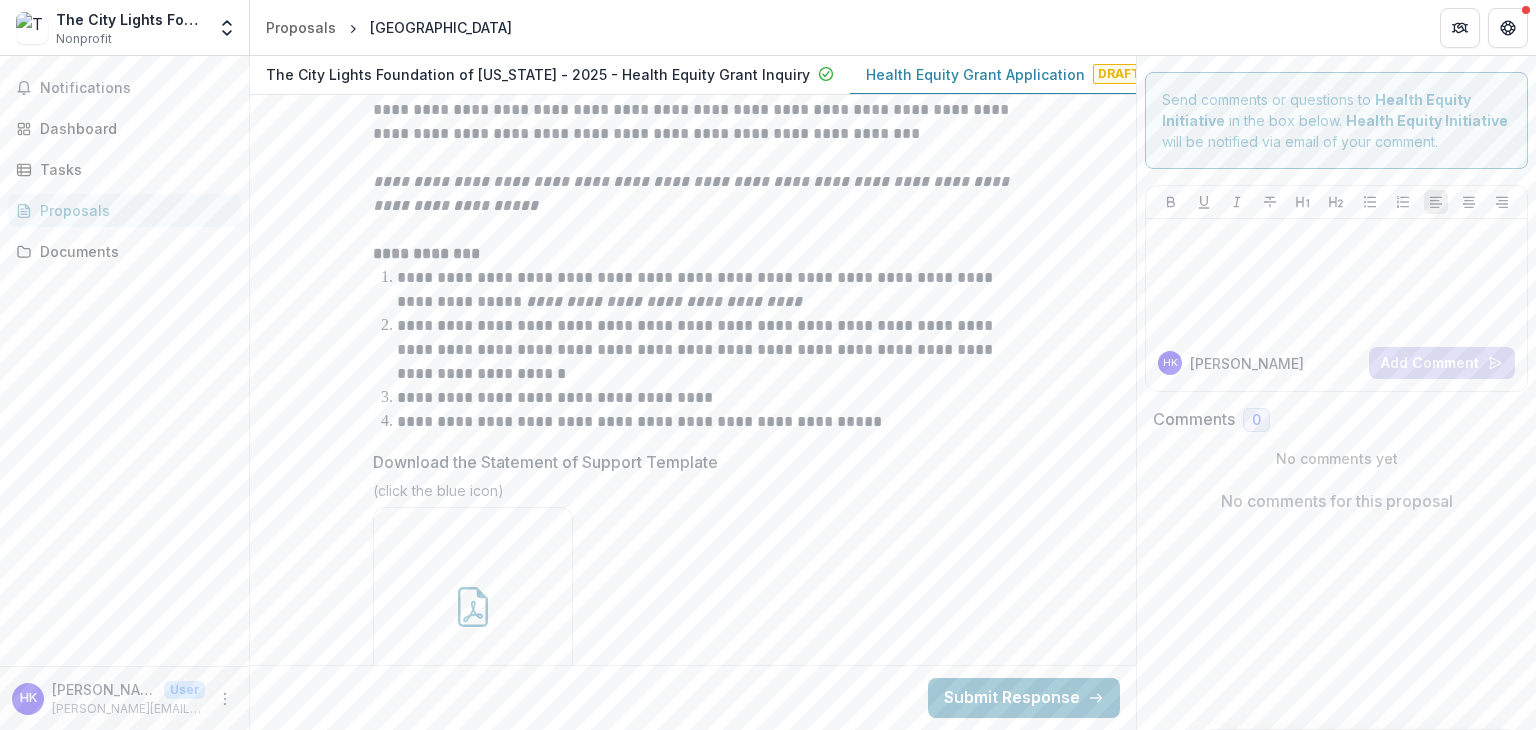 scroll, scrollTop: 6746, scrollLeft: 0, axis: vertical 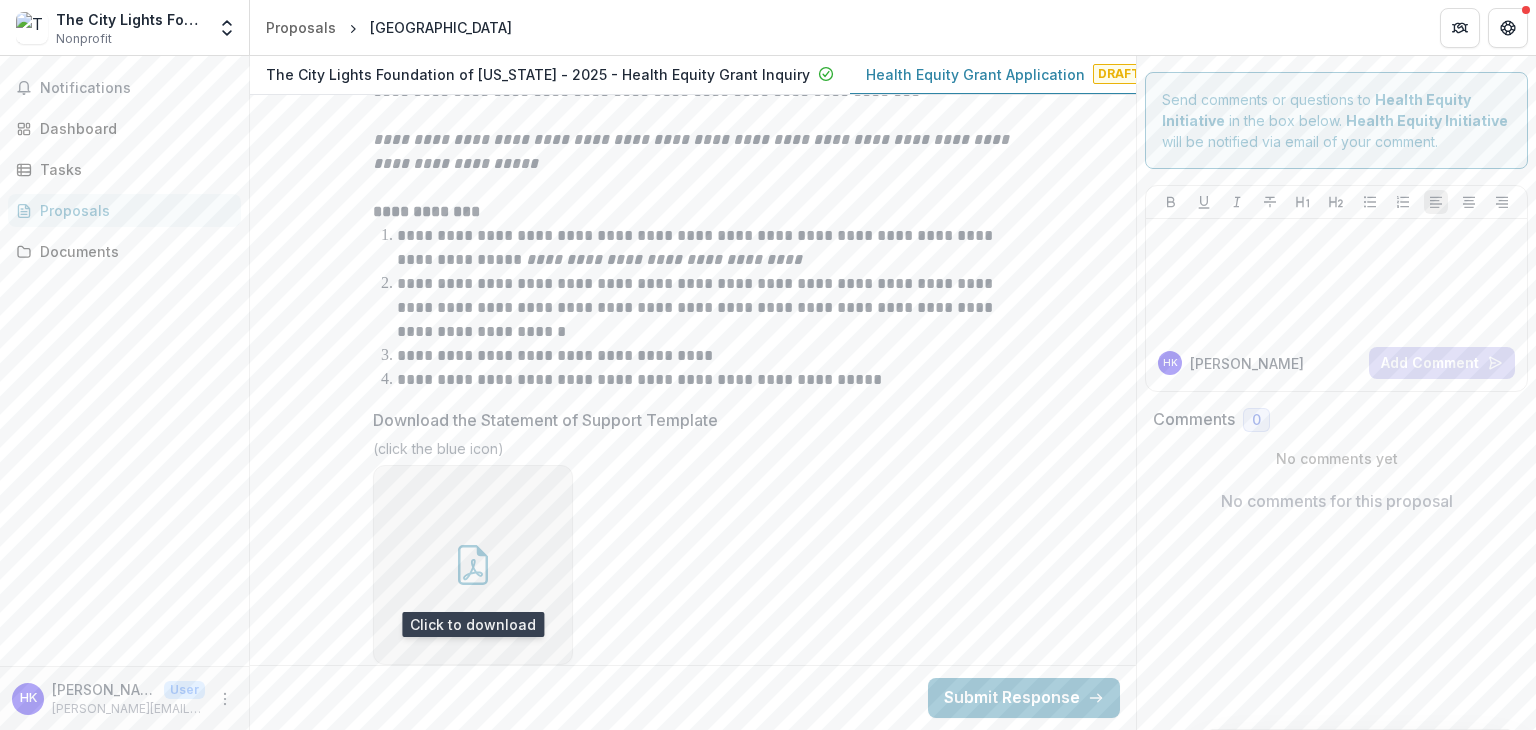 click at bounding box center [473, 565] 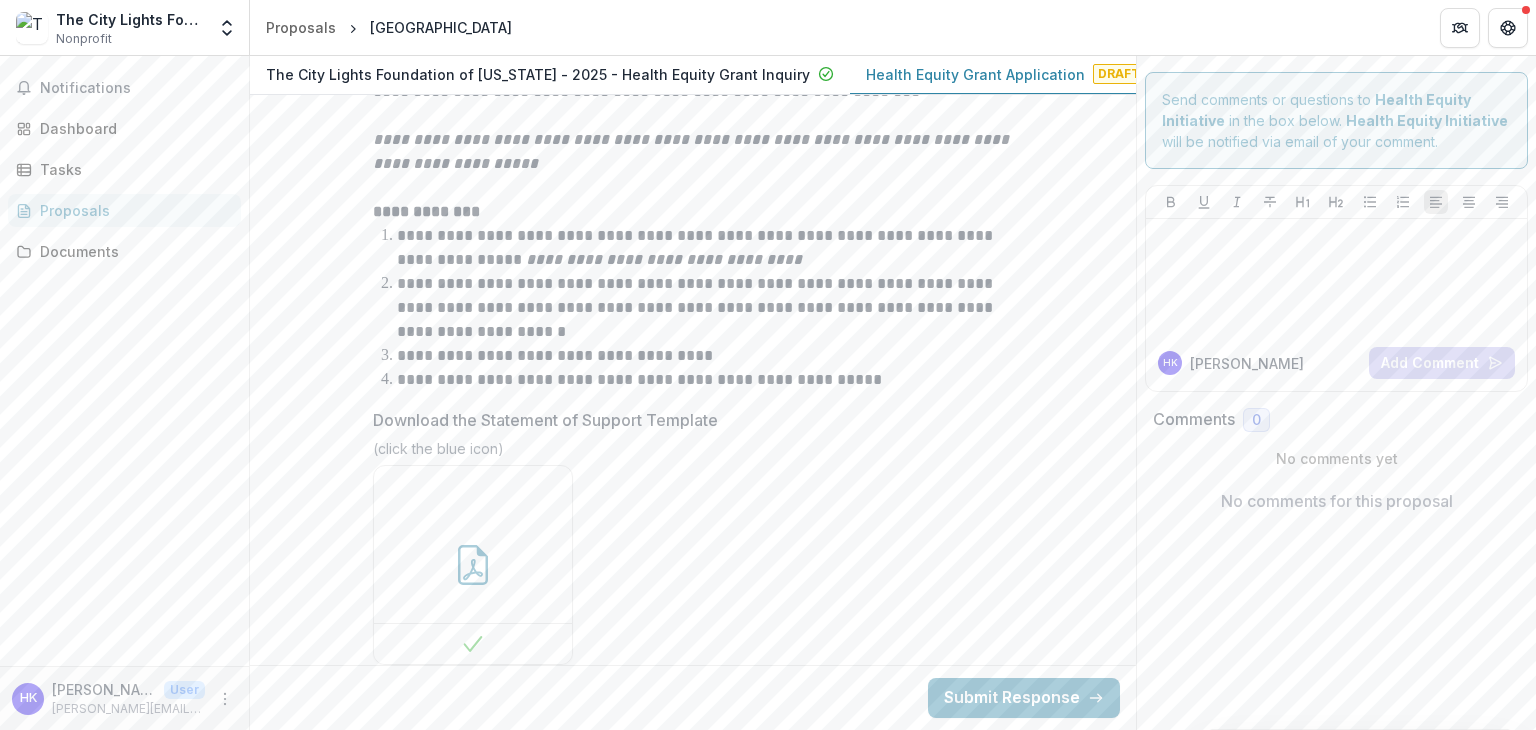 drag, startPoint x: 1006, startPoint y: 17, endPoint x: 982, endPoint y: 230, distance: 214.34785 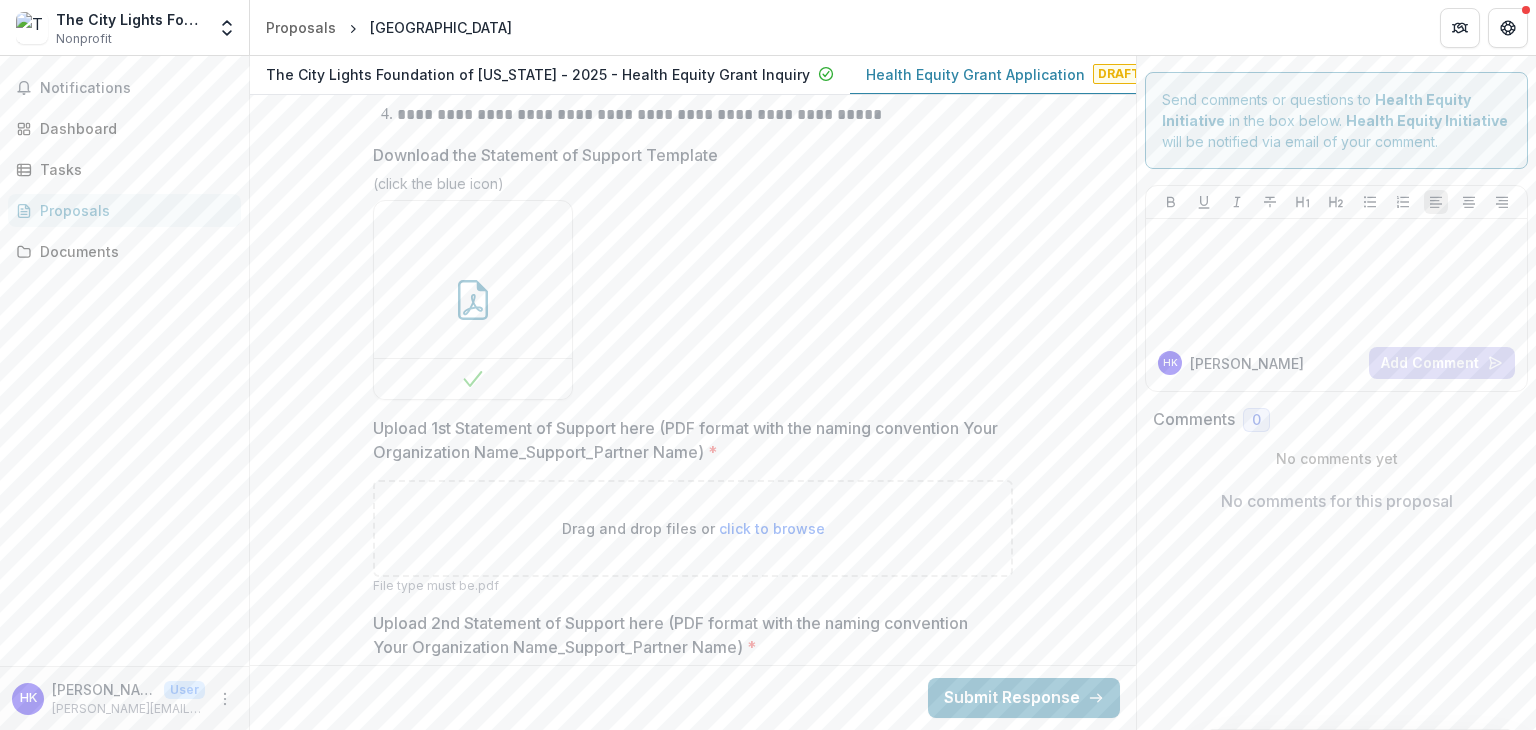 scroll, scrollTop: 7036, scrollLeft: 0, axis: vertical 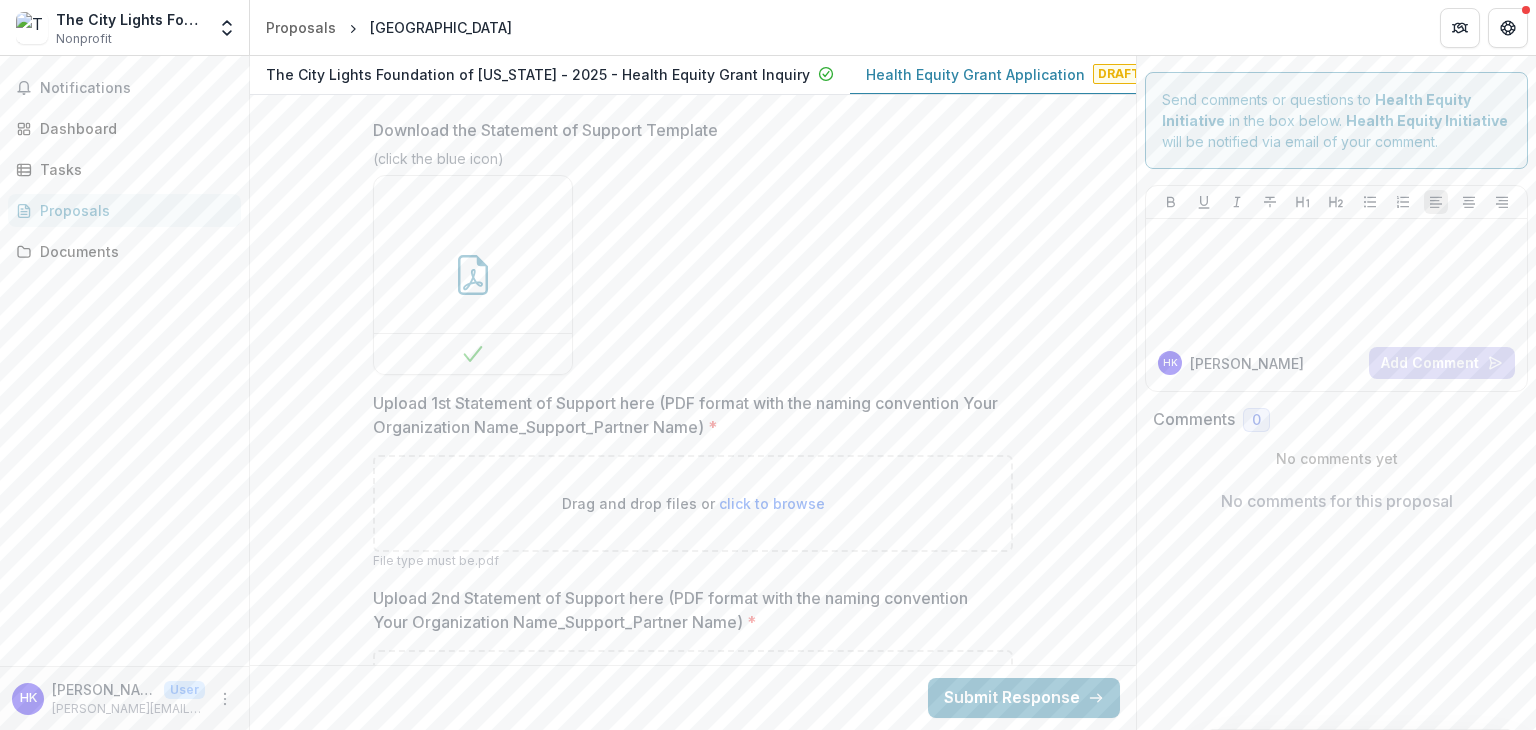 click on "click to browse" at bounding box center [772, 503] 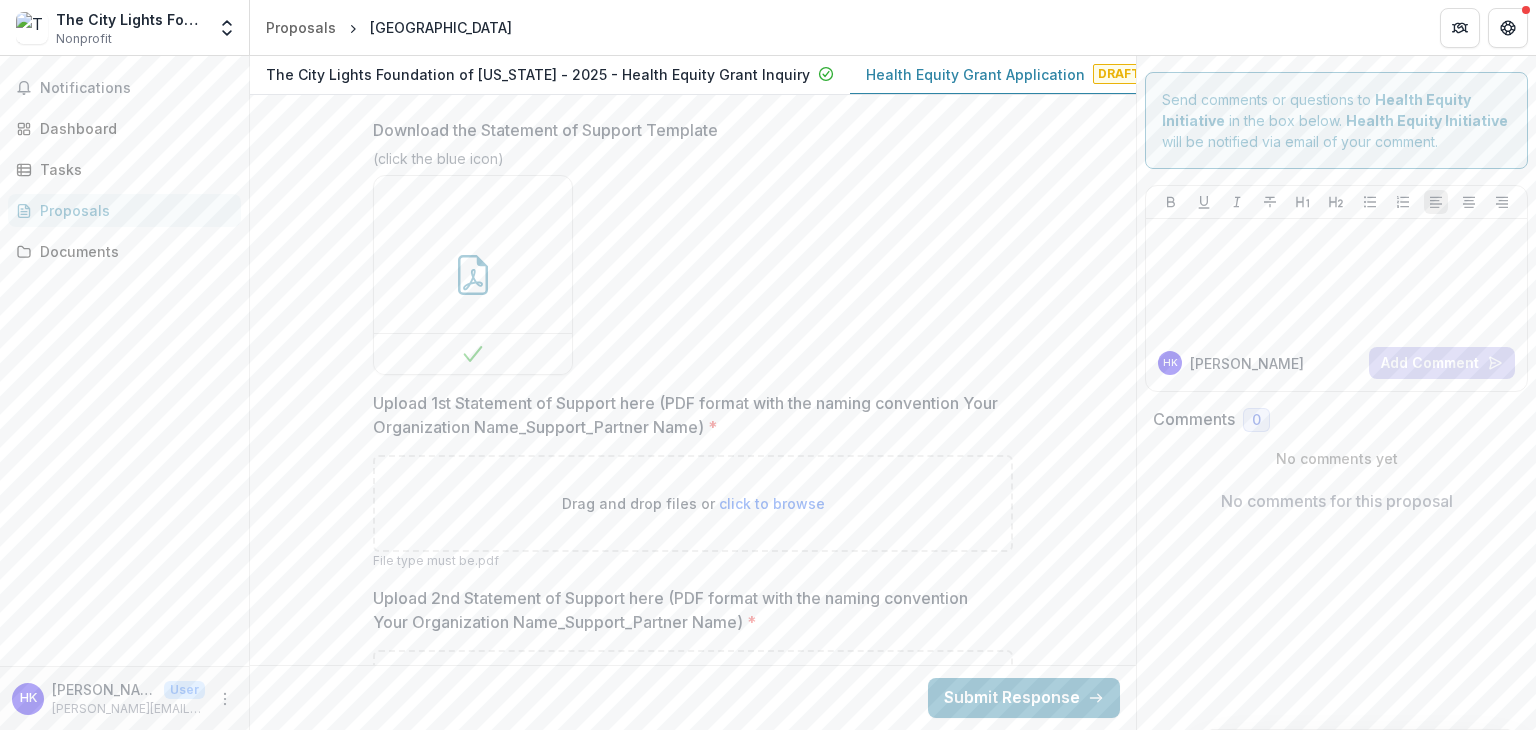 type on "**********" 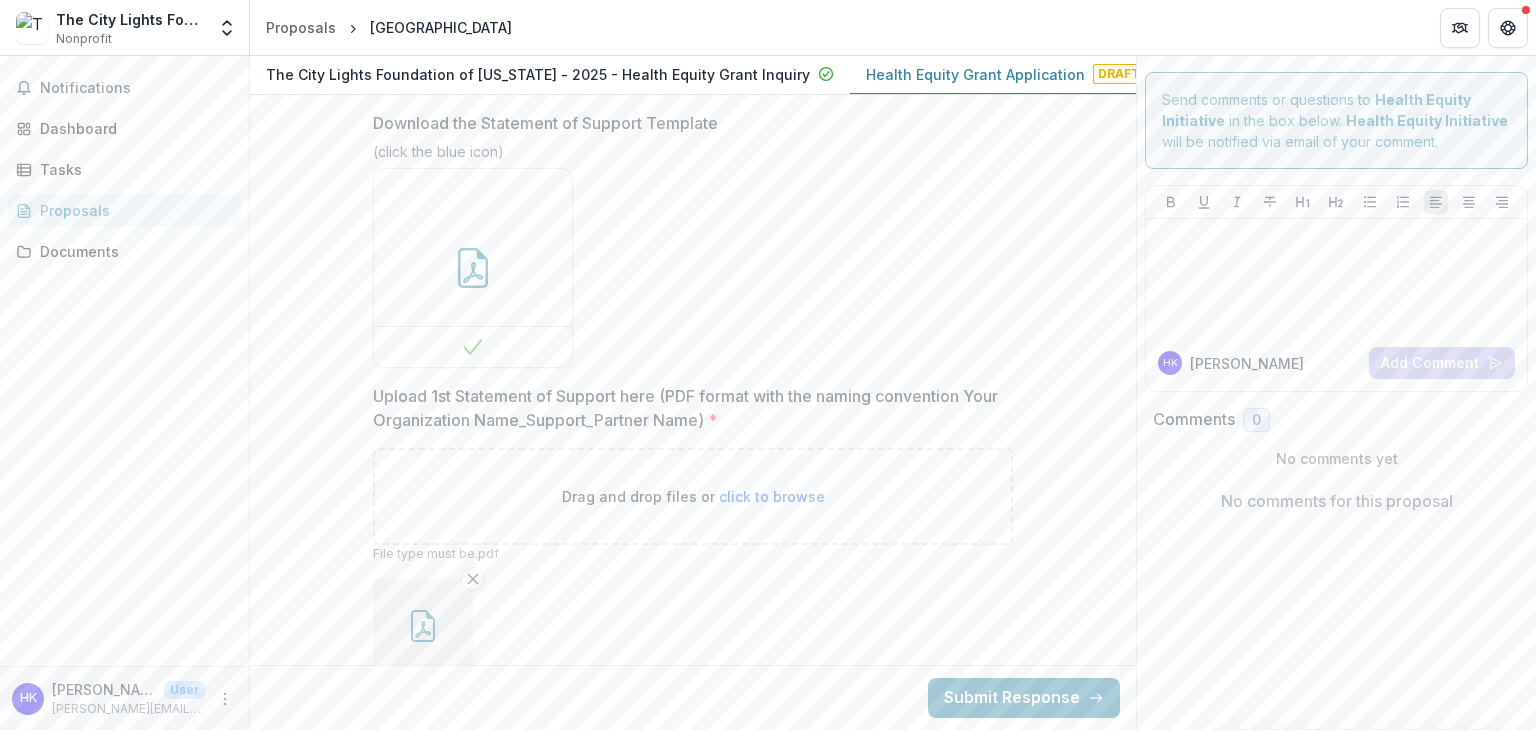 scroll, scrollTop: 6872, scrollLeft: 0, axis: vertical 